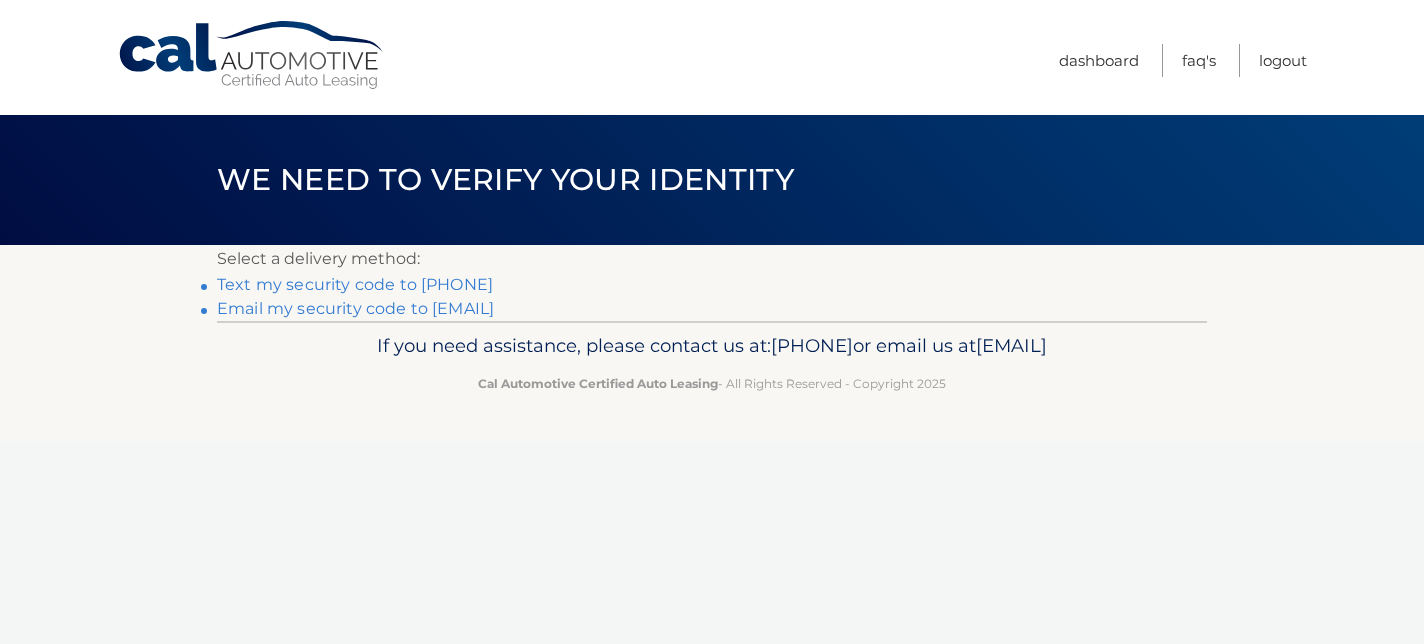 scroll, scrollTop: 0, scrollLeft: 0, axis: both 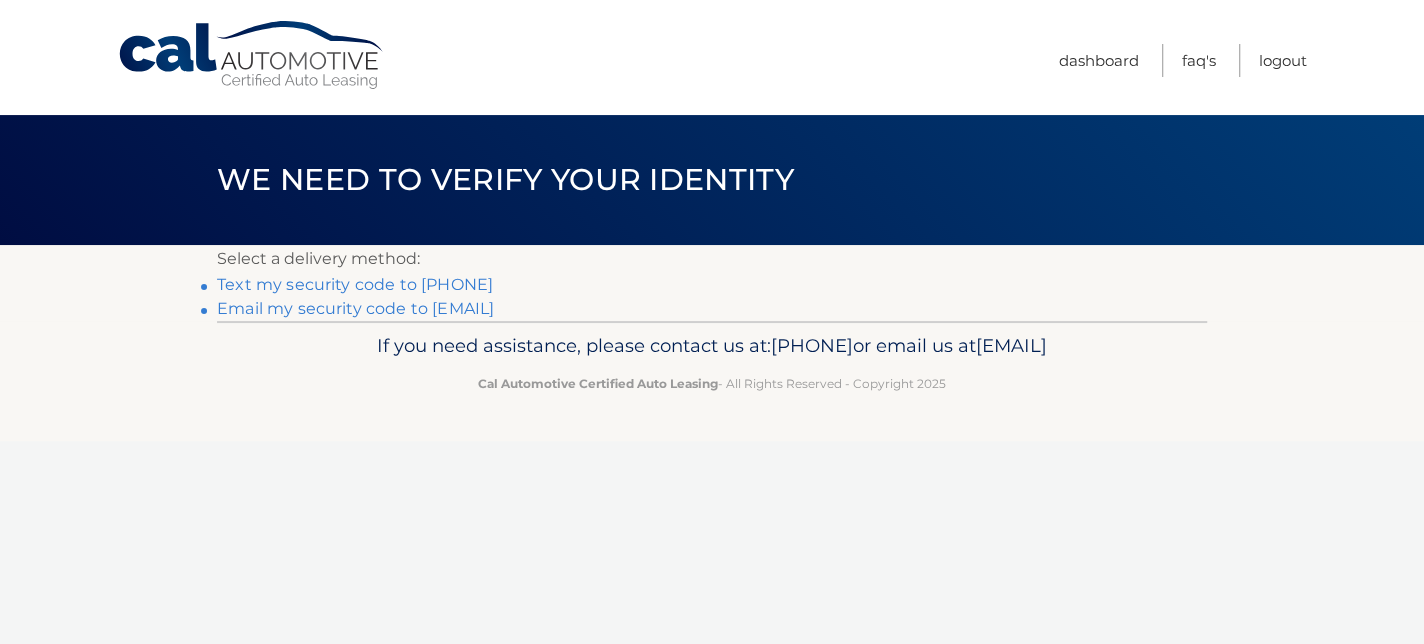 click on "Text my security code to [PHONE]" at bounding box center (355, 284) 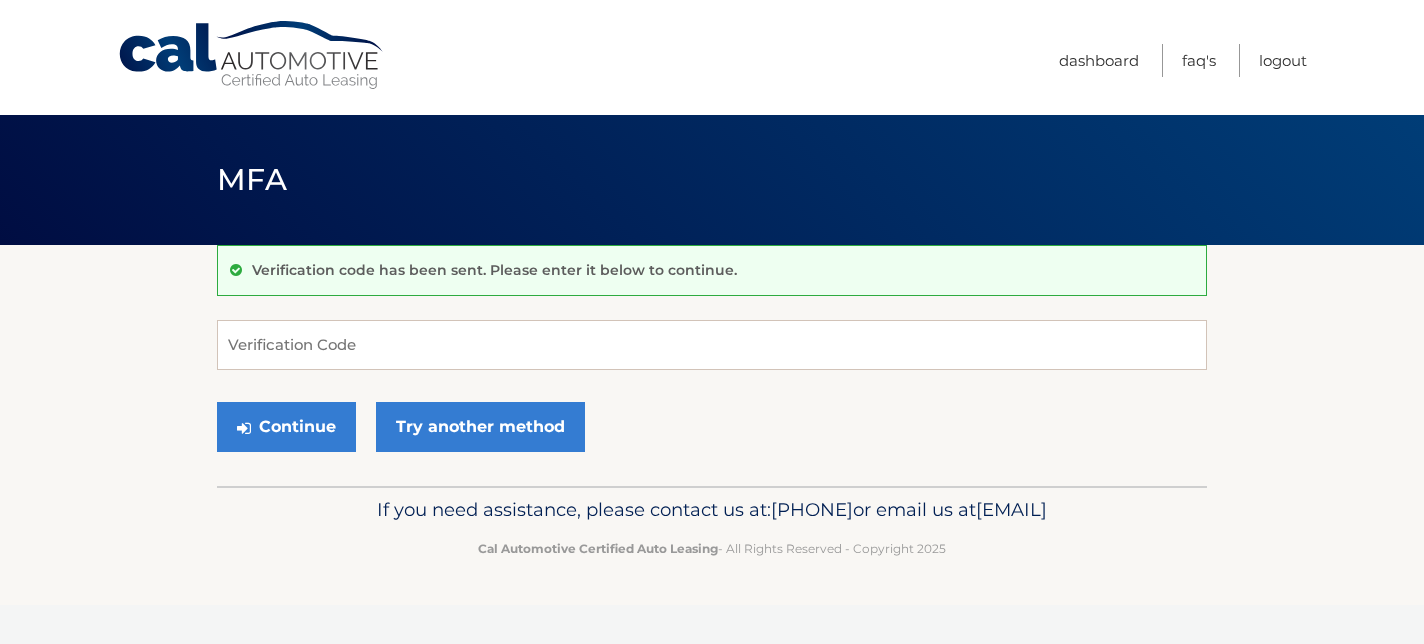 scroll, scrollTop: 0, scrollLeft: 0, axis: both 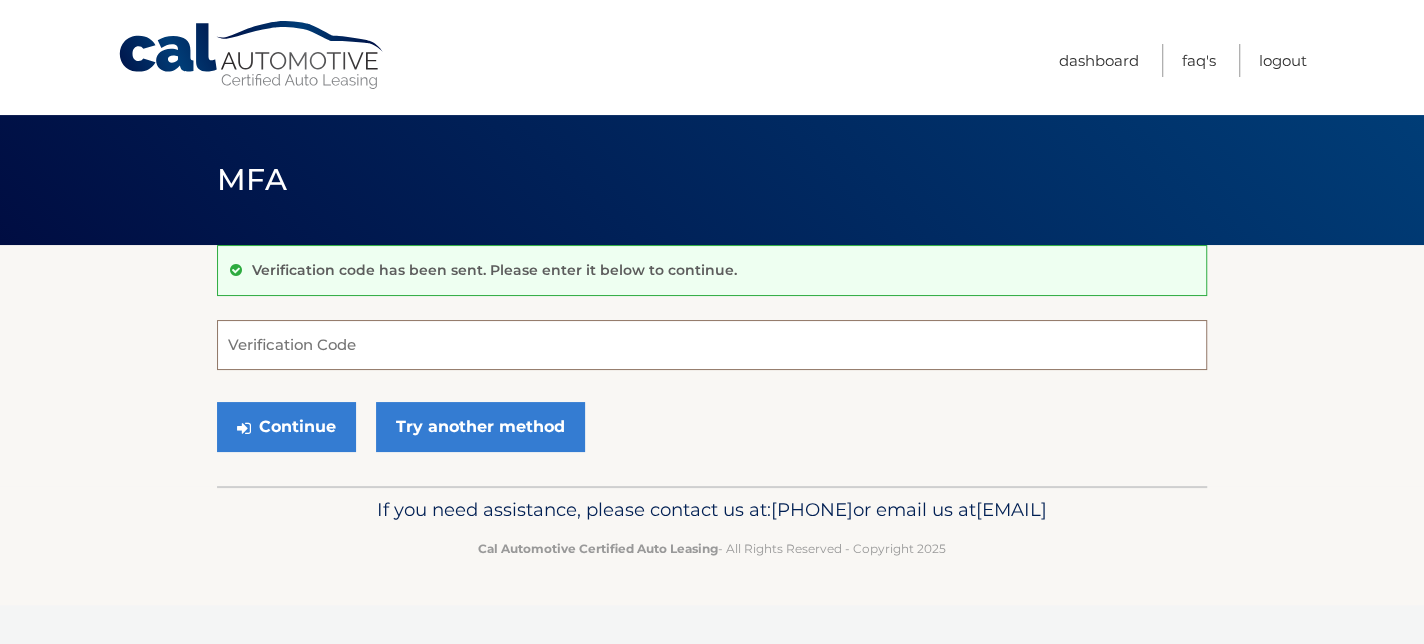 click on "Verification Code" at bounding box center (712, 345) 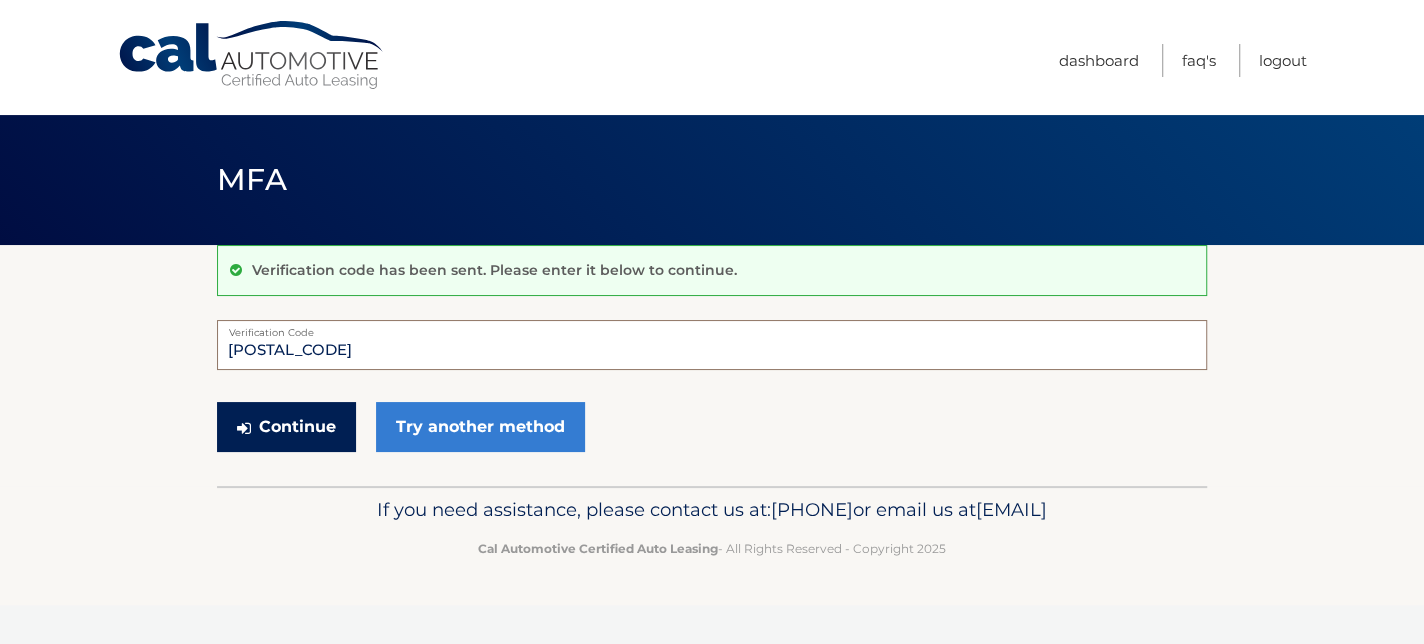 type on "864083" 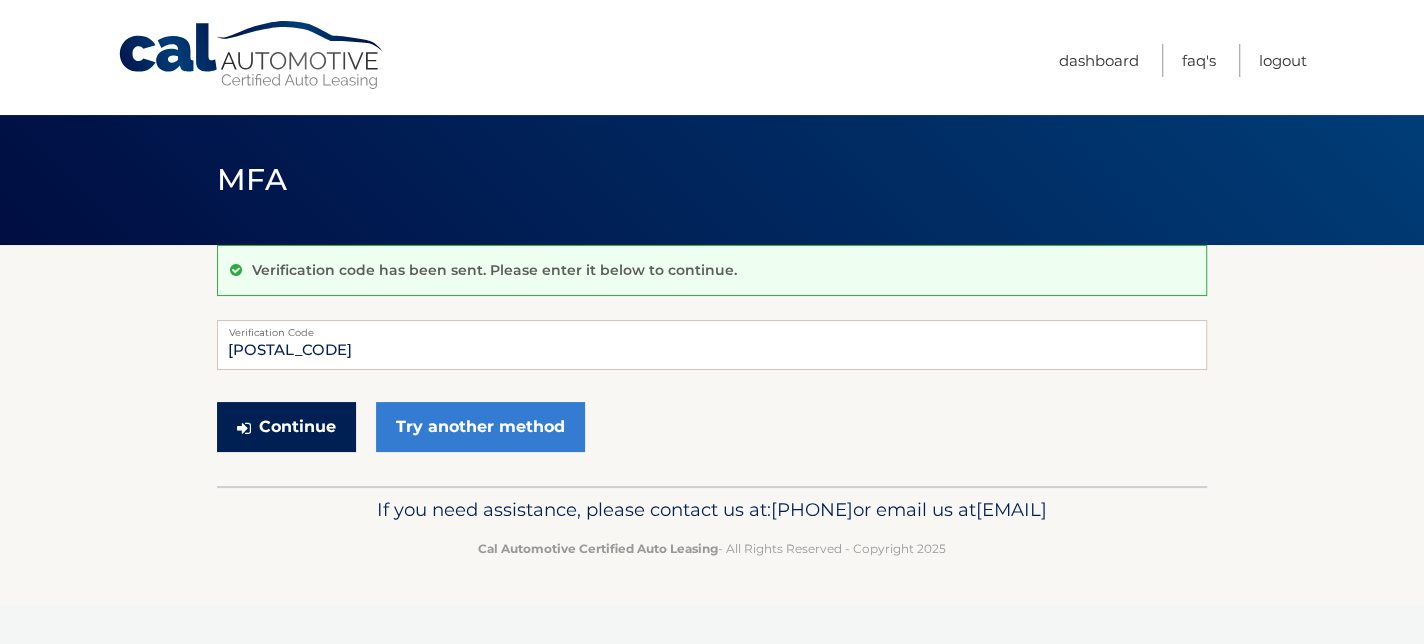 click on "Continue" at bounding box center (286, 427) 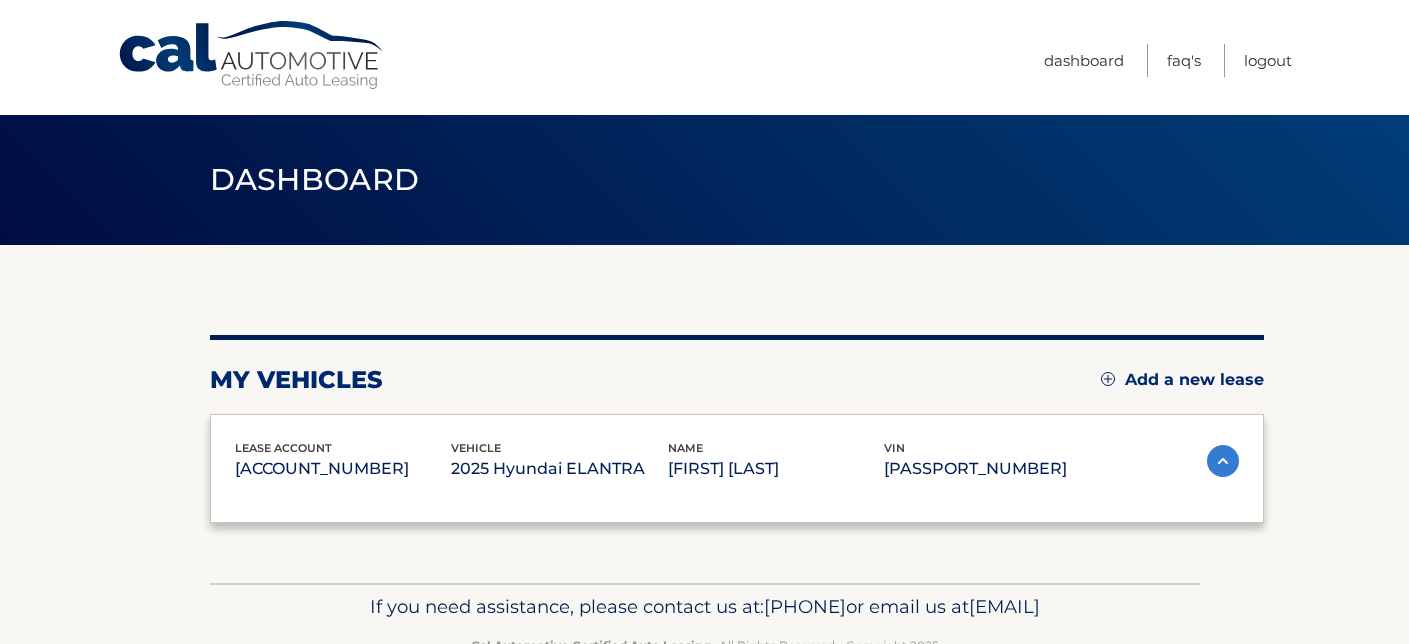 scroll, scrollTop: 0, scrollLeft: 0, axis: both 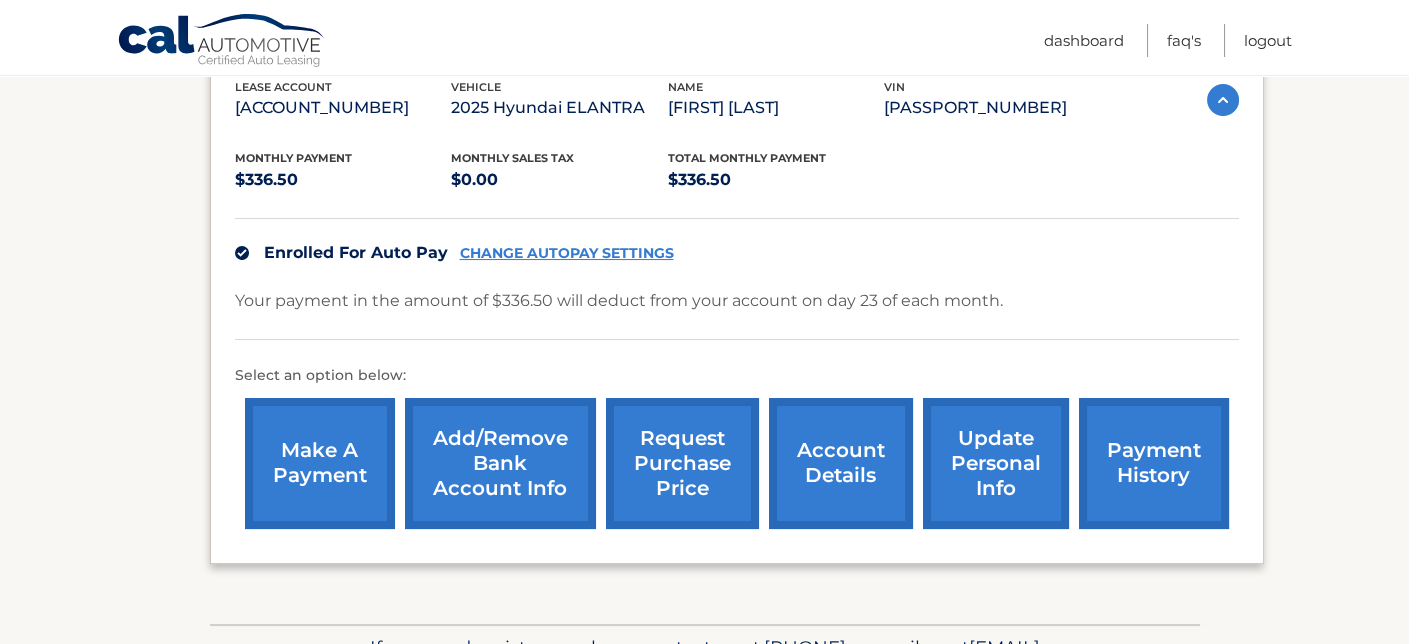 click on "payment history" at bounding box center [1154, 463] 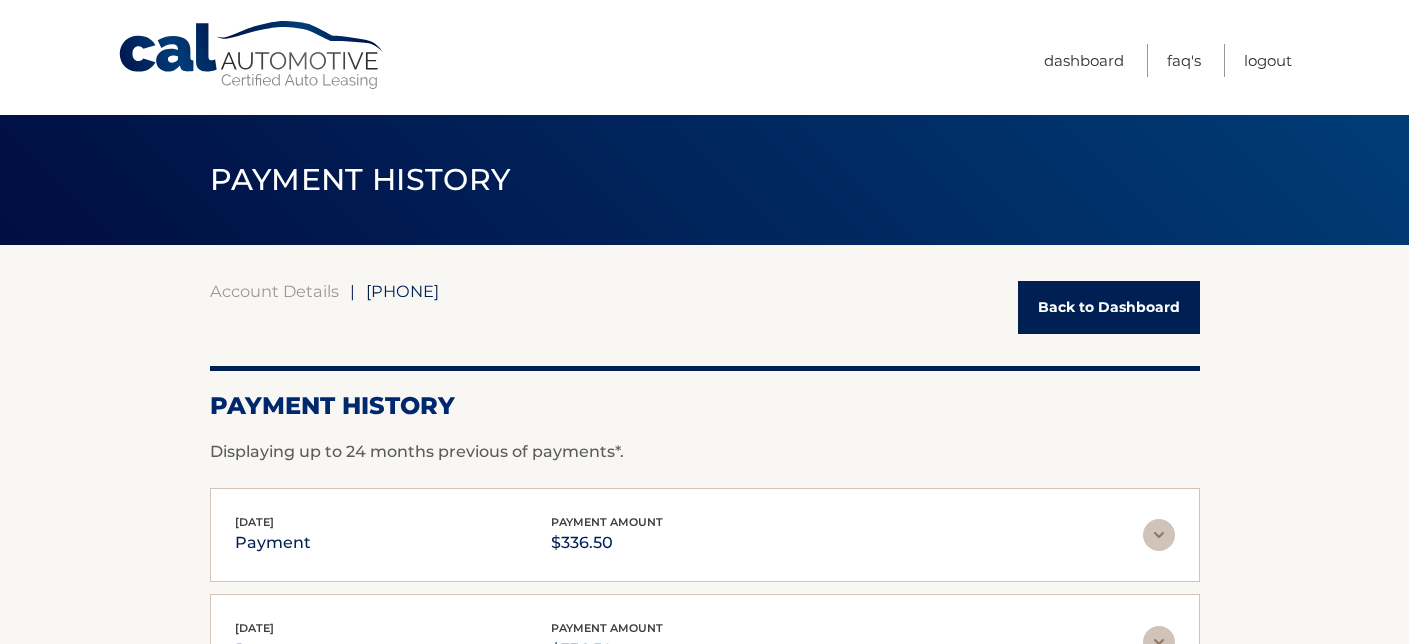 scroll, scrollTop: 0, scrollLeft: 0, axis: both 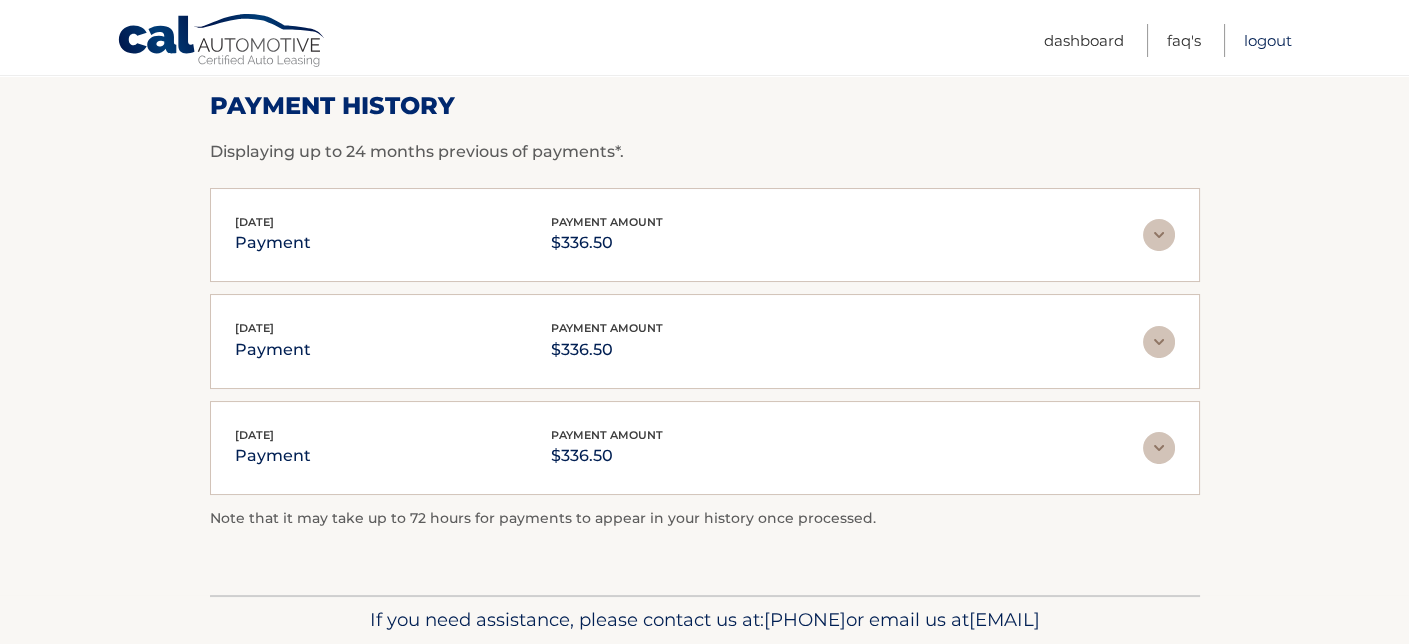 click on "Logout" at bounding box center [1268, 40] 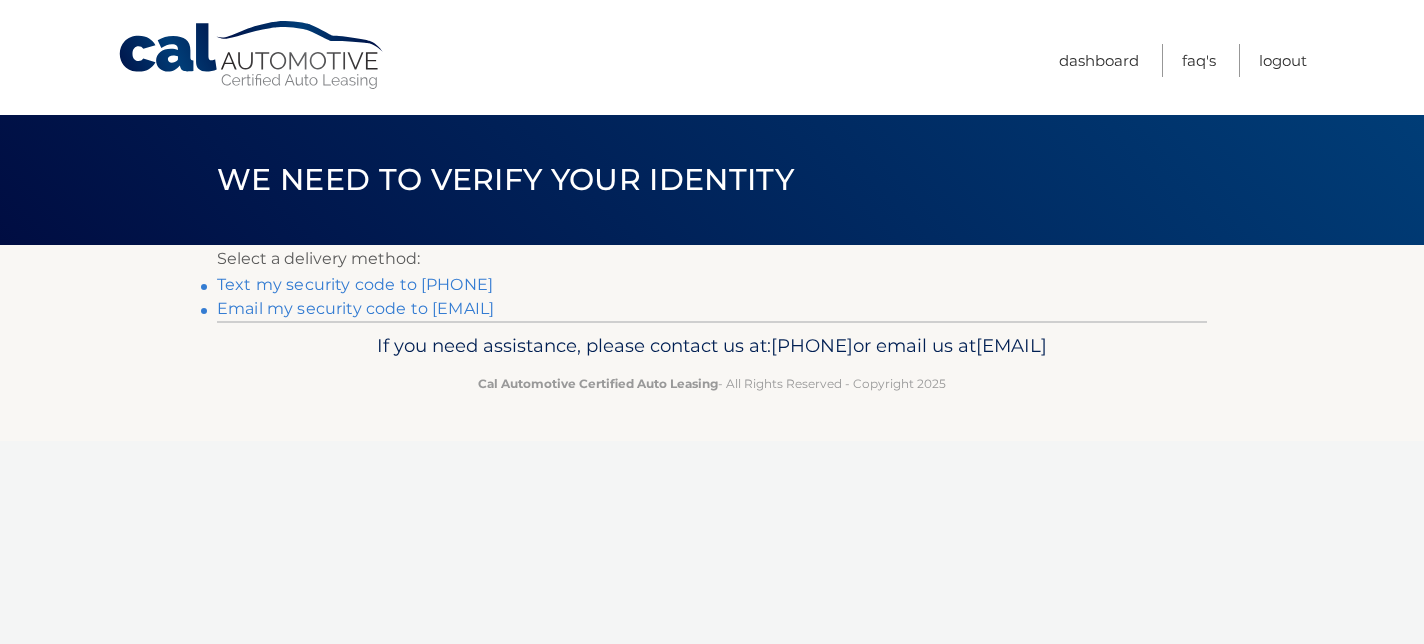 scroll, scrollTop: 0, scrollLeft: 0, axis: both 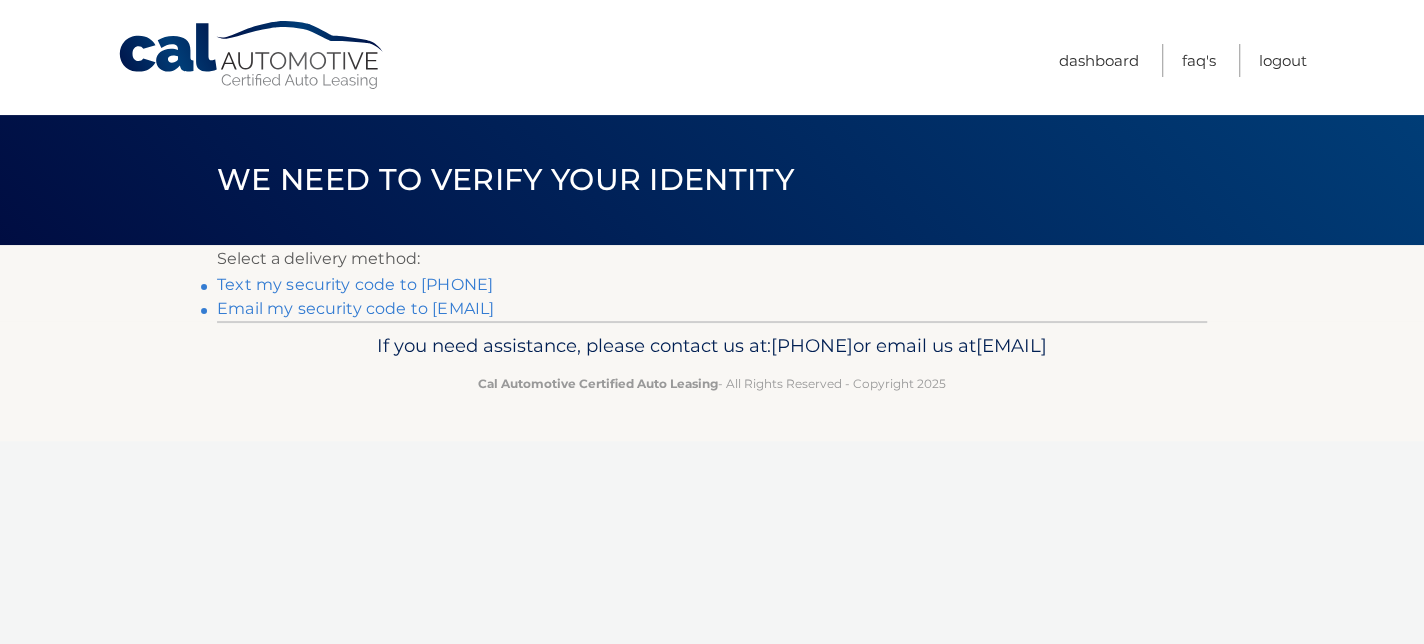 click on "Text my security code to [PHONE]" at bounding box center [355, 284] 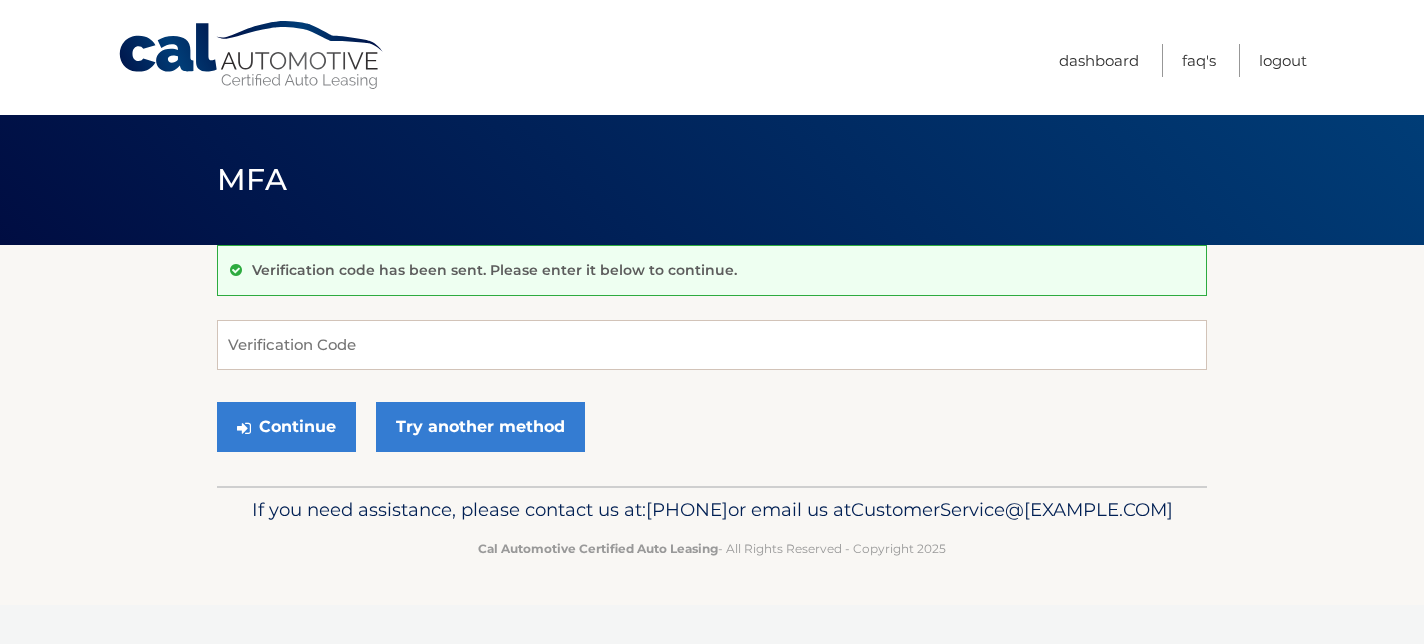 scroll, scrollTop: 0, scrollLeft: 0, axis: both 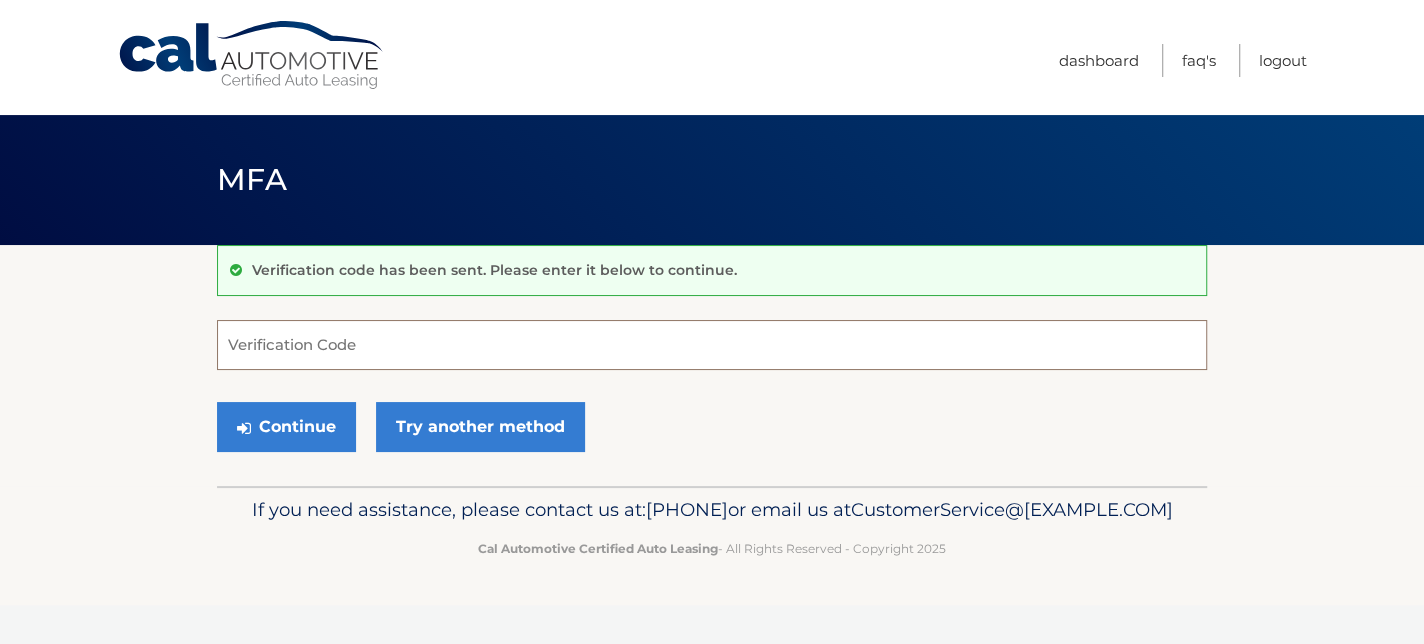 click on "Verification Code" at bounding box center [712, 345] 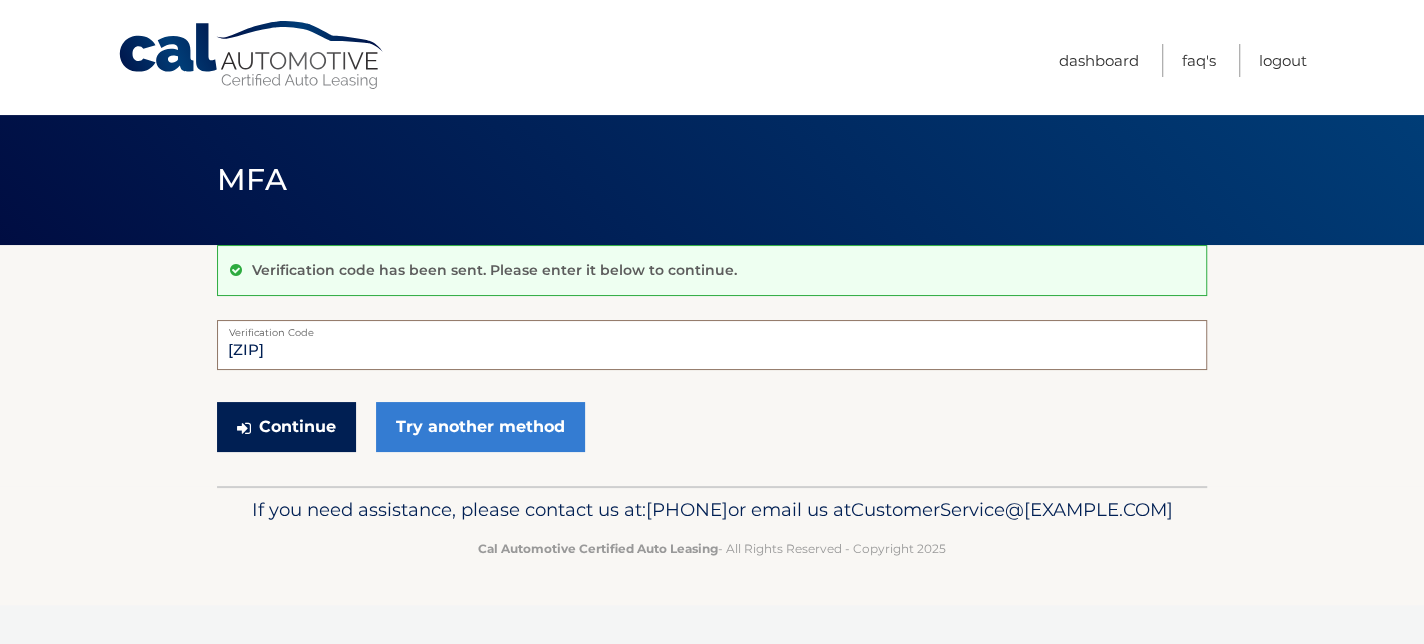 type on "003046" 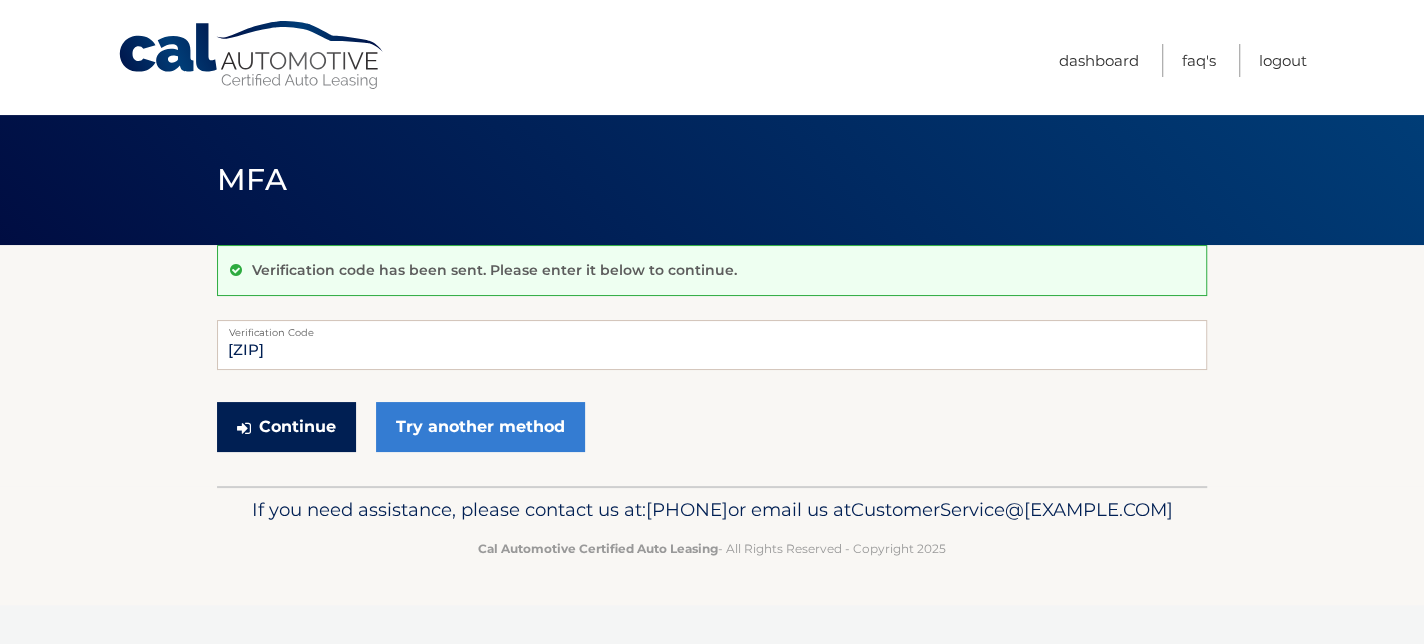 click on "Continue" at bounding box center [286, 427] 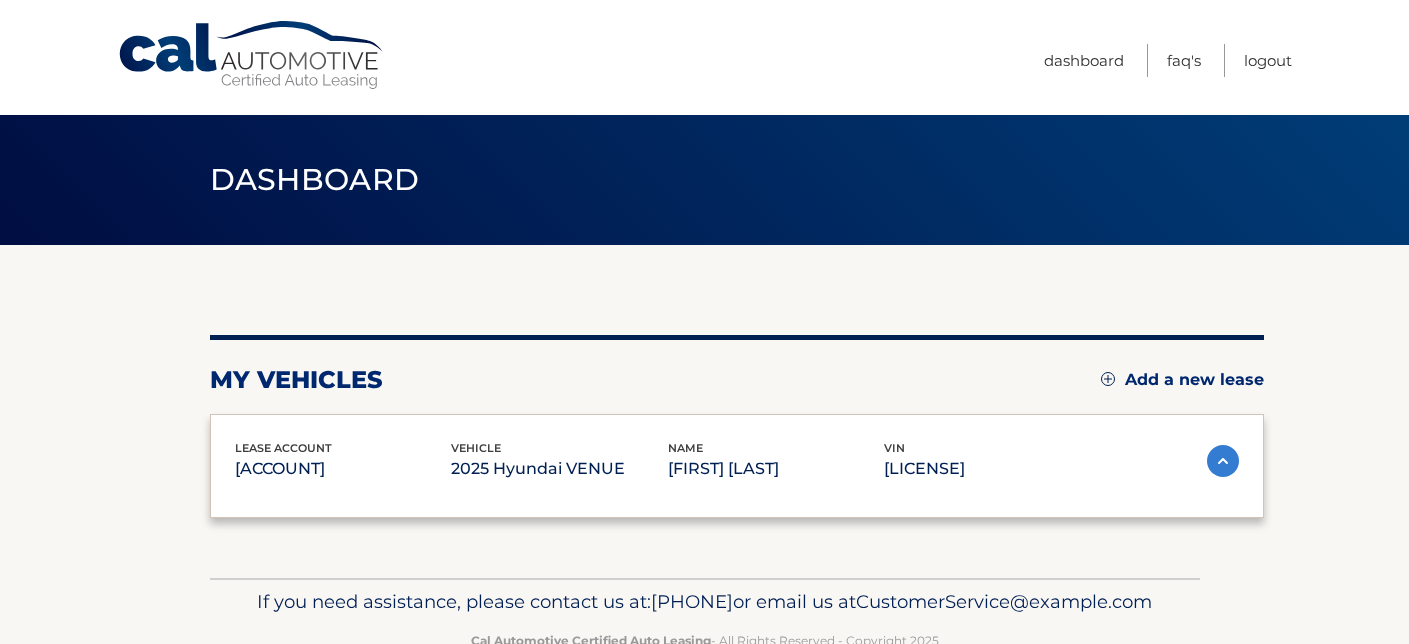 scroll, scrollTop: 0, scrollLeft: 0, axis: both 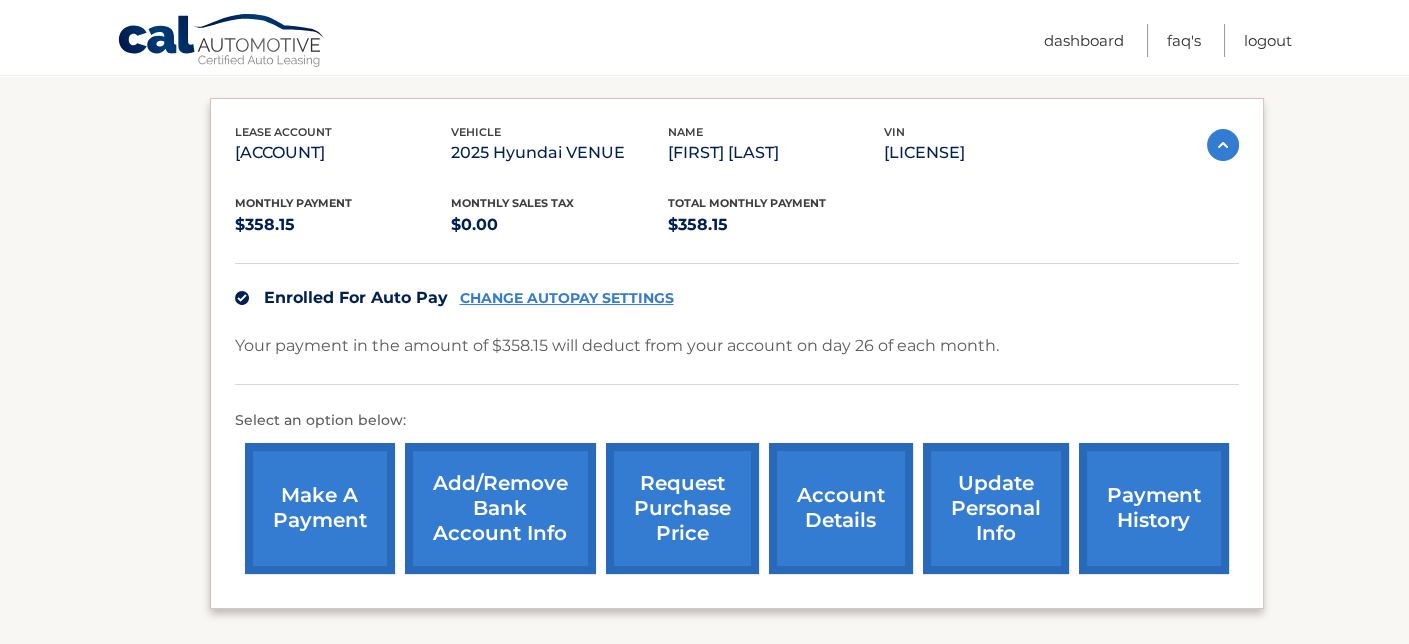 click on "payment history" at bounding box center [1154, 508] 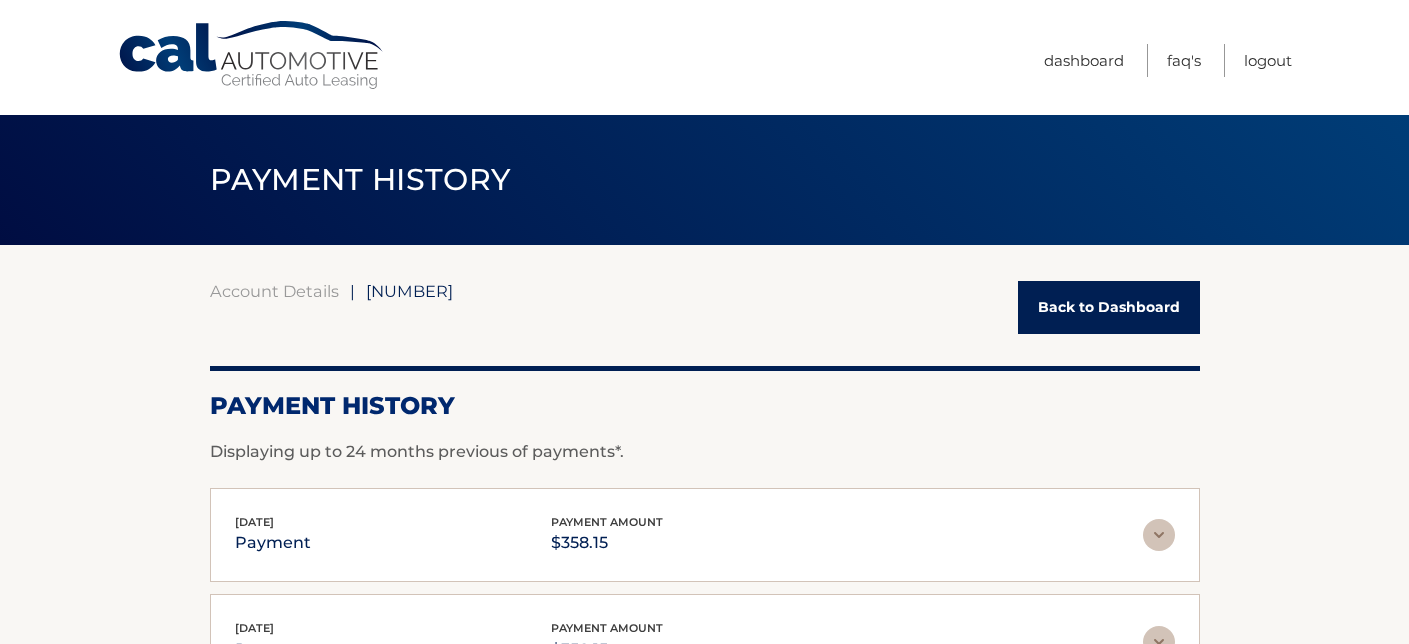 scroll, scrollTop: 0, scrollLeft: 0, axis: both 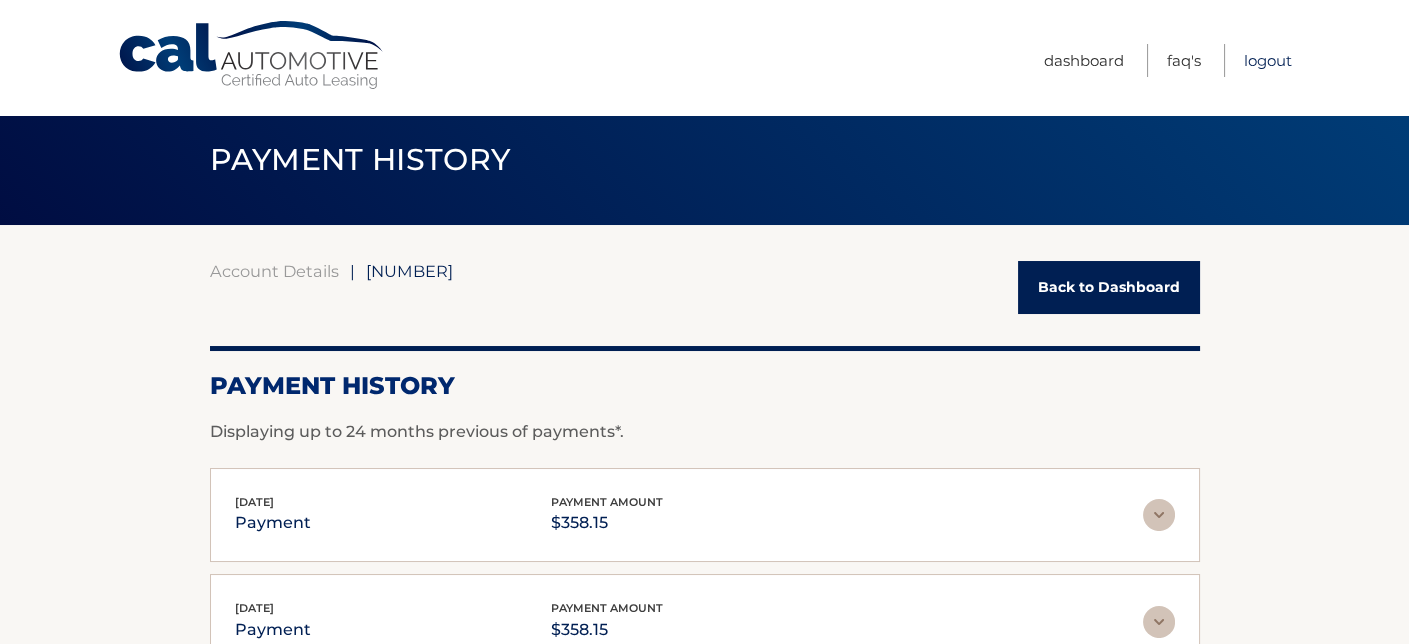 click on "Logout" at bounding box center (1268, 60) 